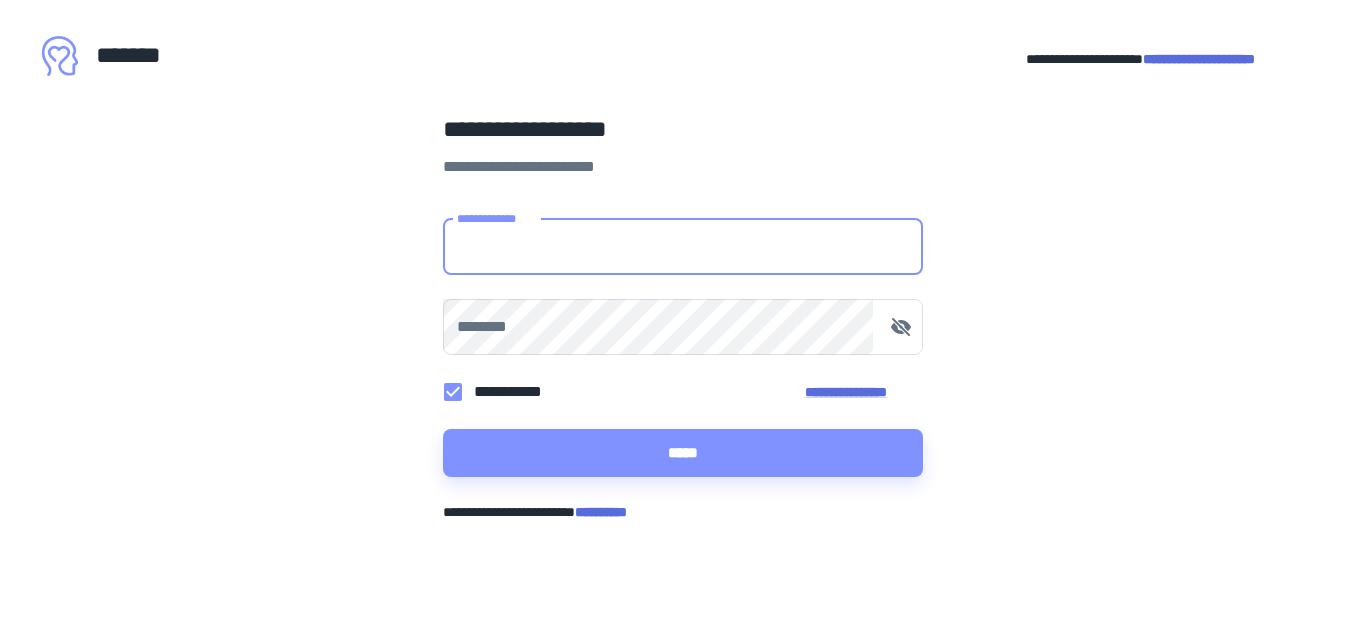 scroll, scrollTop: 0, scrollLeft: 0, axis: both 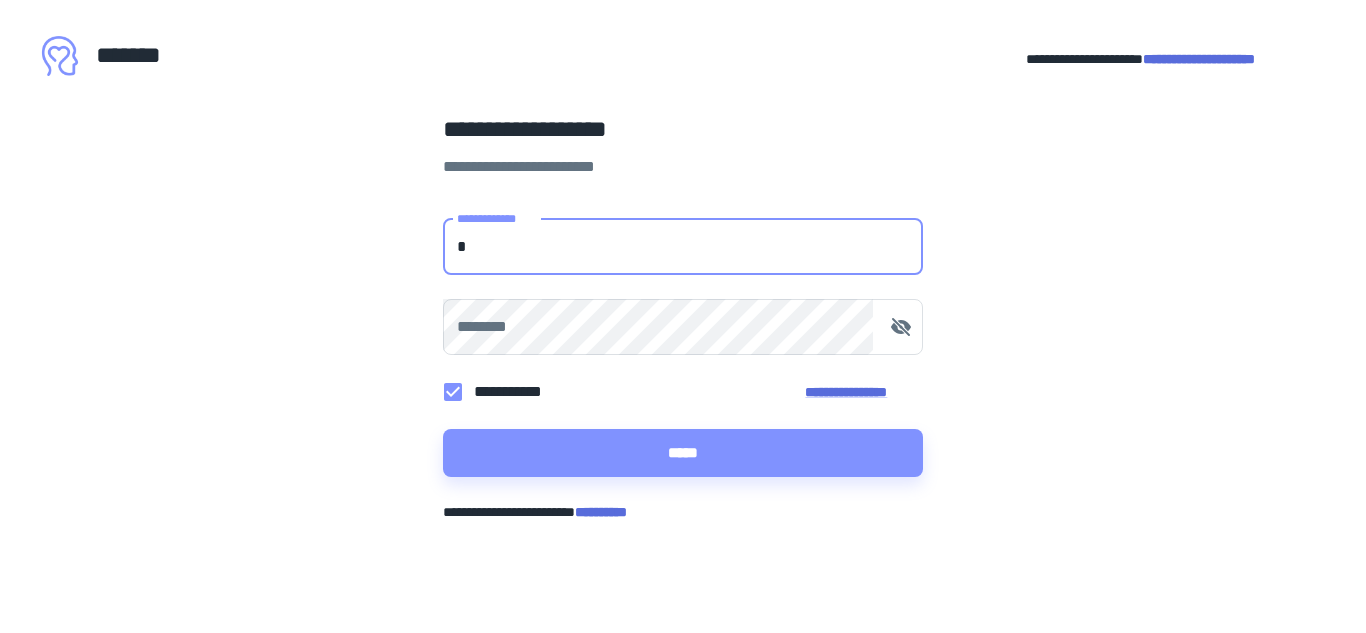 type on "**********" 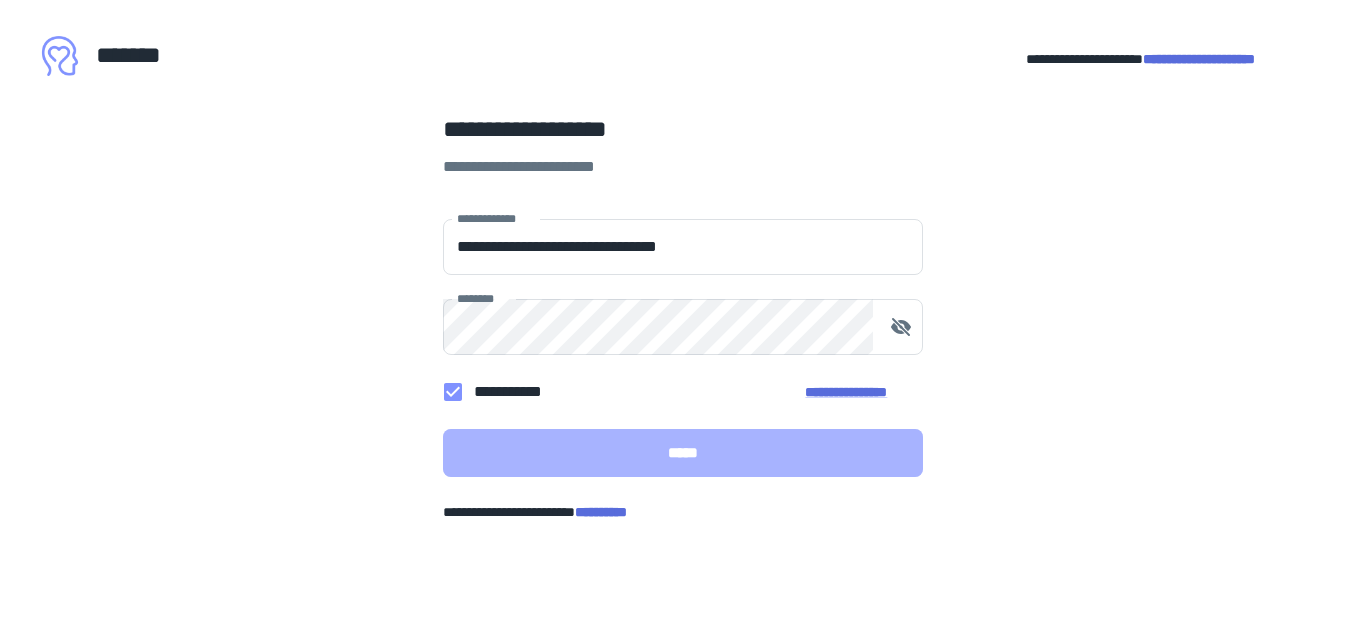 click on "*****" at bounding box center (683, 453) 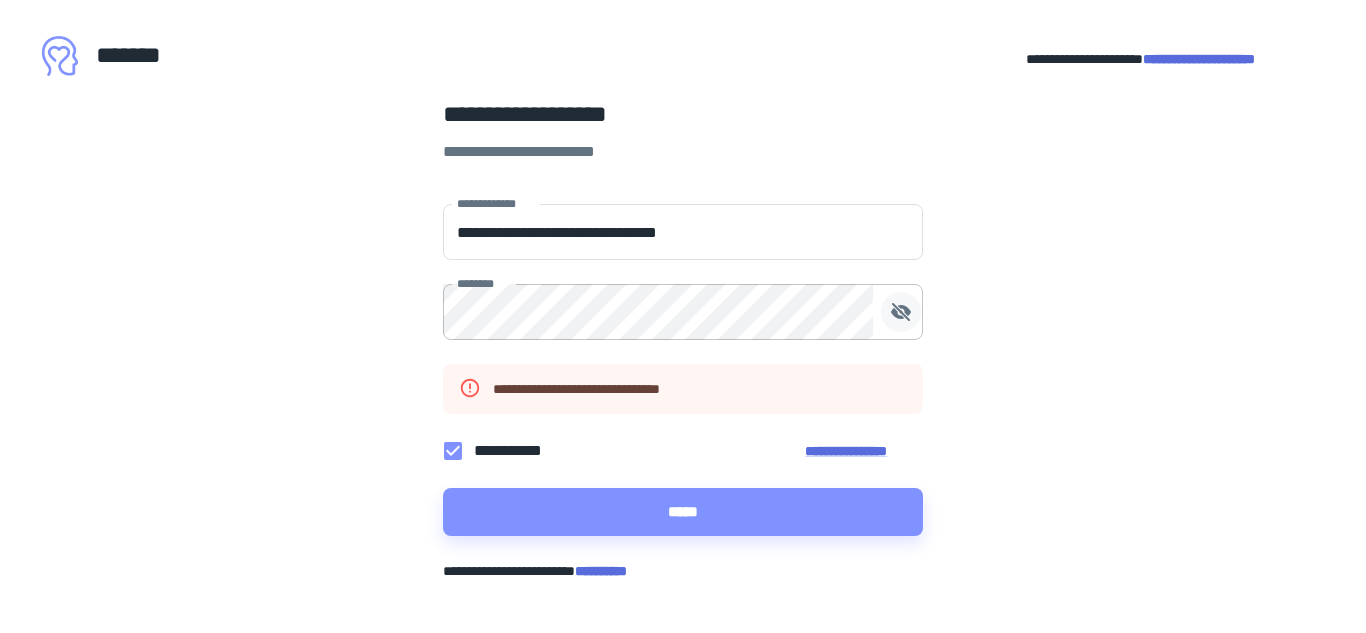 click 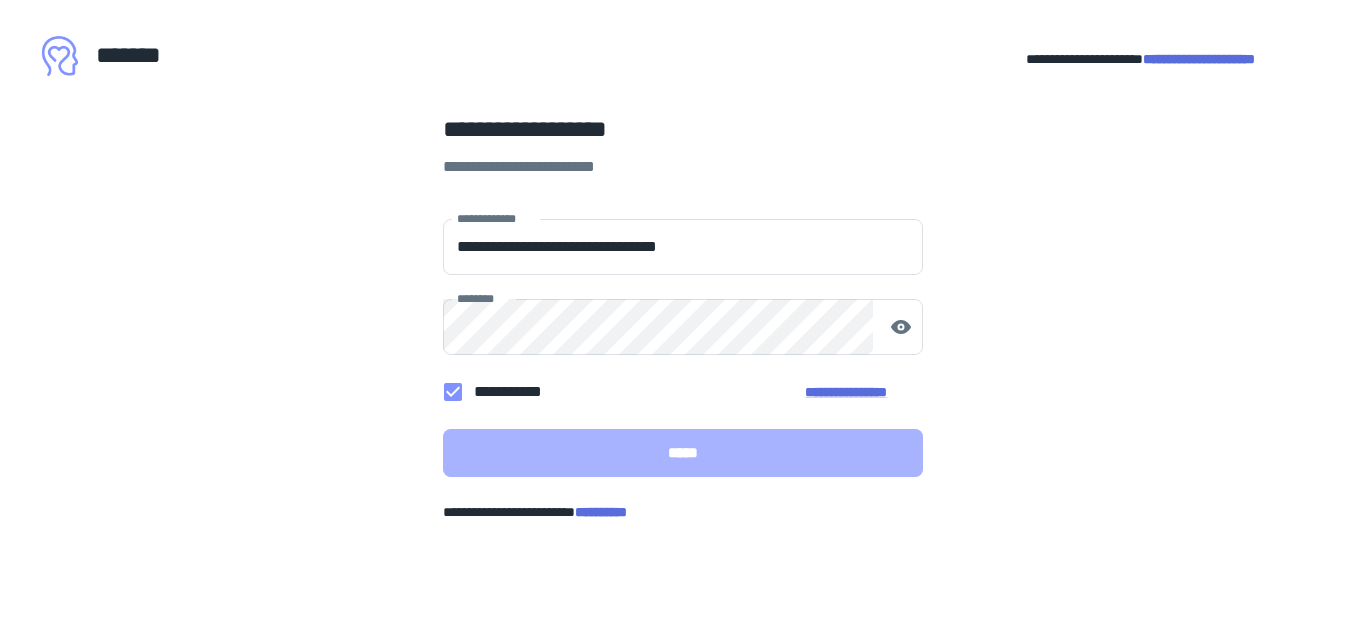 click on "*****" at bounding box center (683, 453) 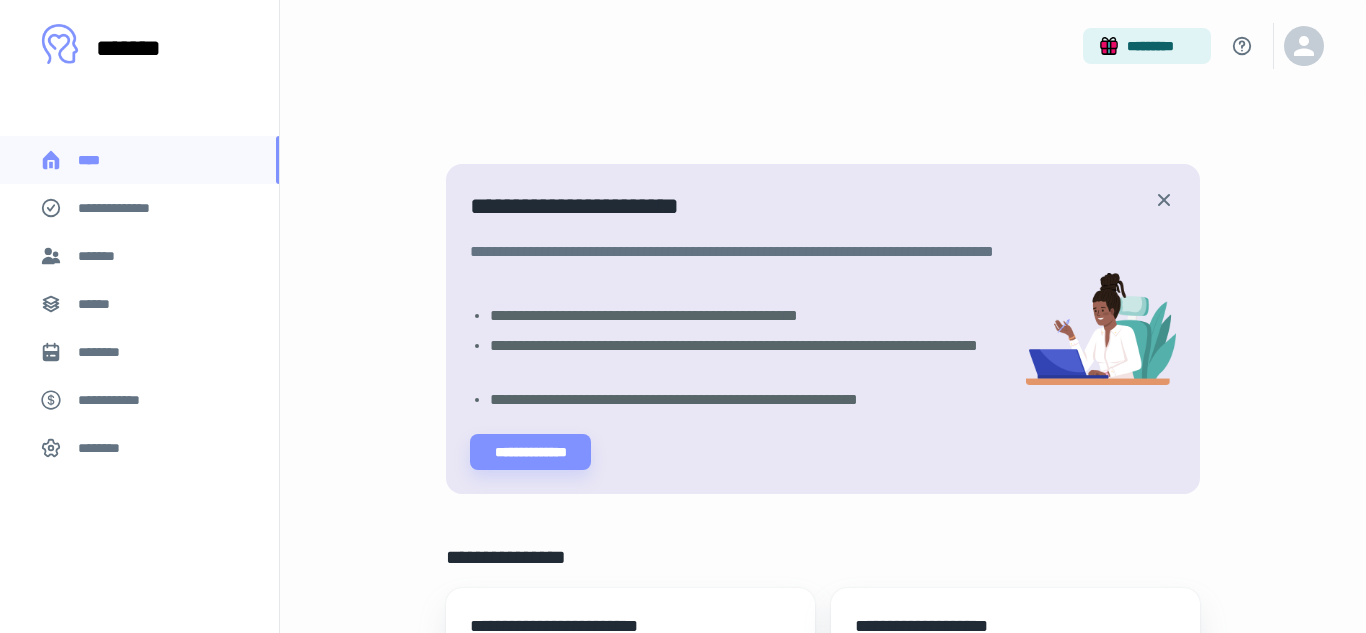 click on "*******" at bounding box center [139, 256] 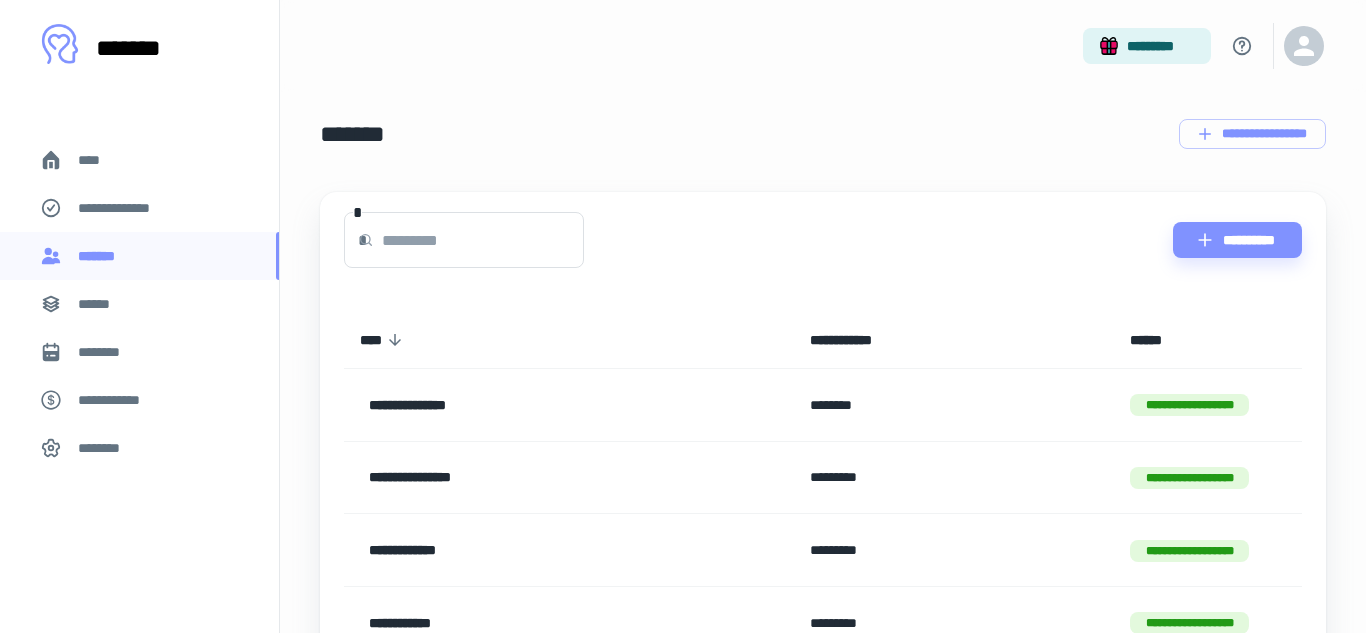click on "******" at bounding box center (139, 304) 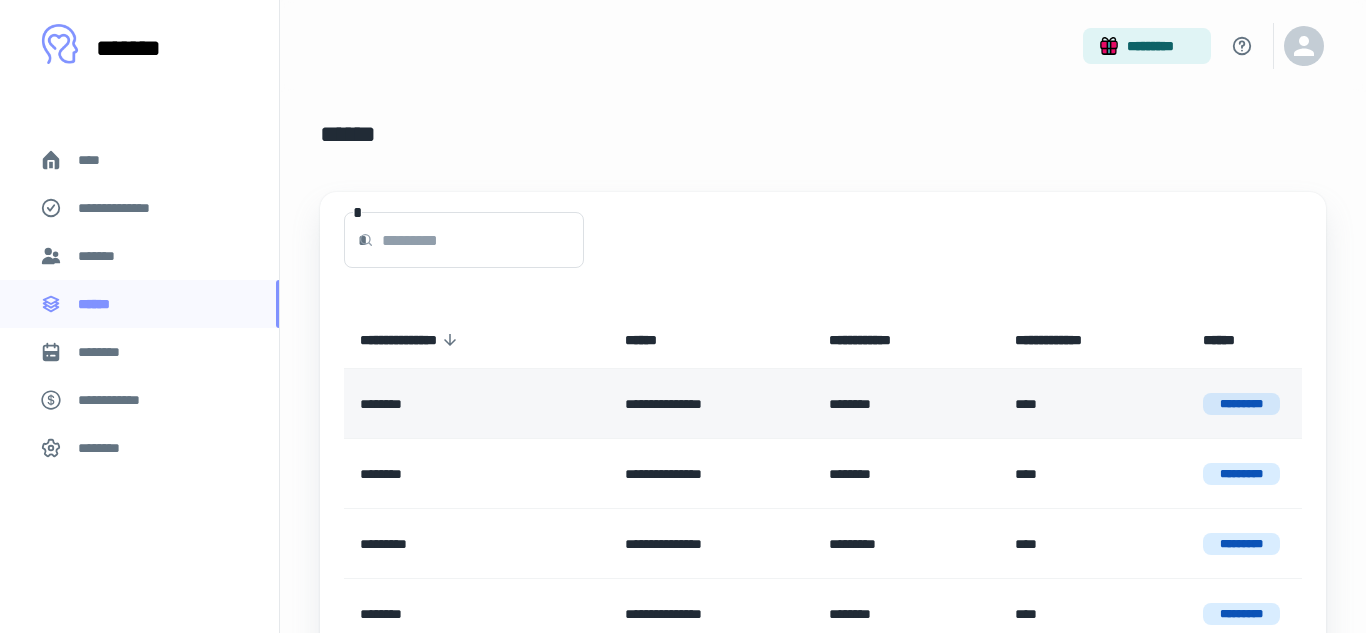 click on "**********" at bounding box center (711, 404) 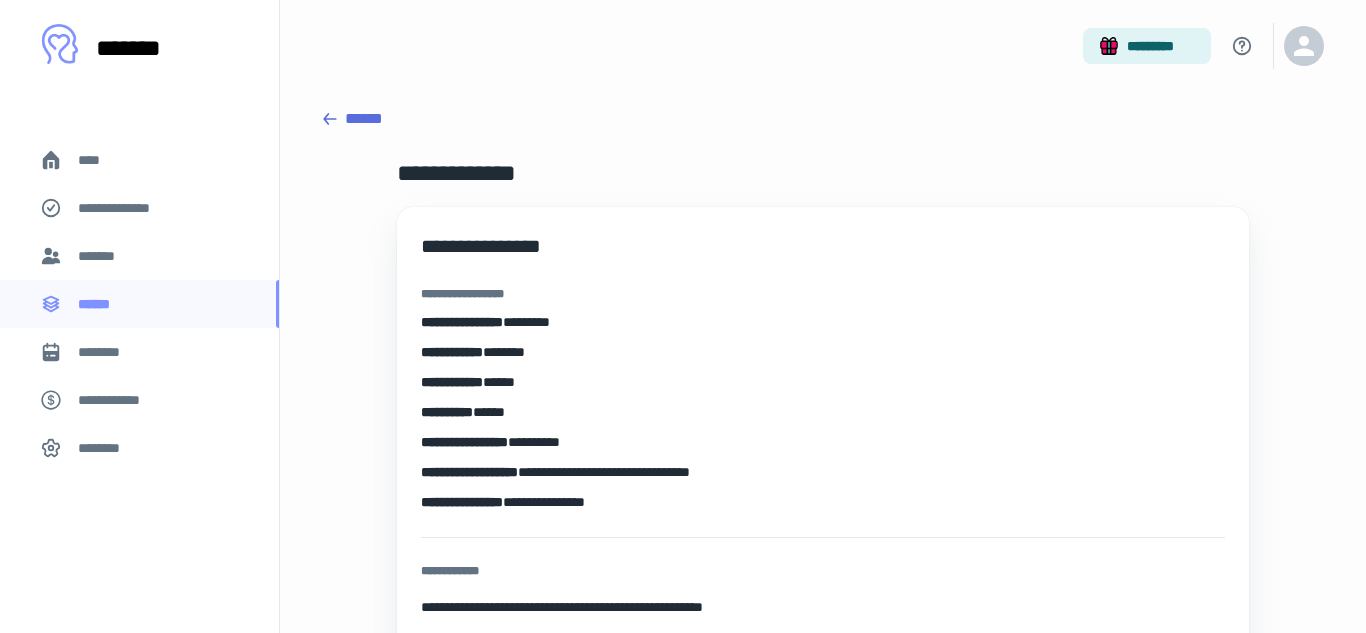scroll, scrollTop: 0, scrollLeft: 0, axis: both 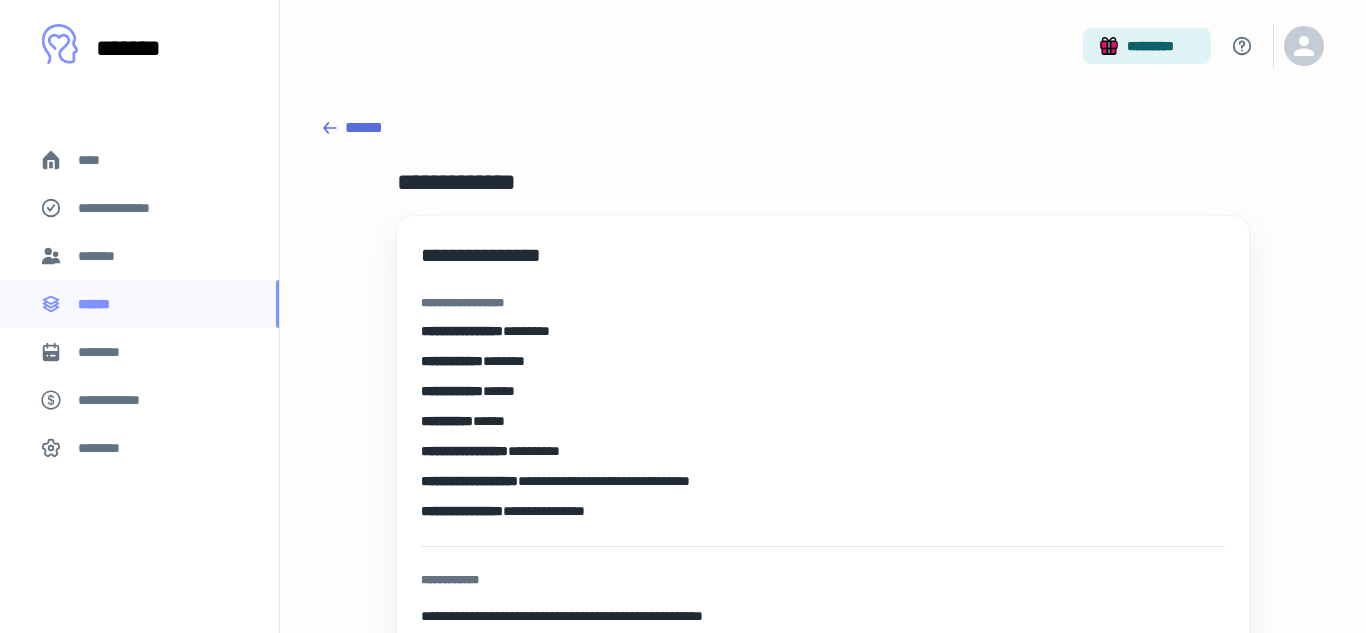 click on "******" at bounding box center (823, 128) 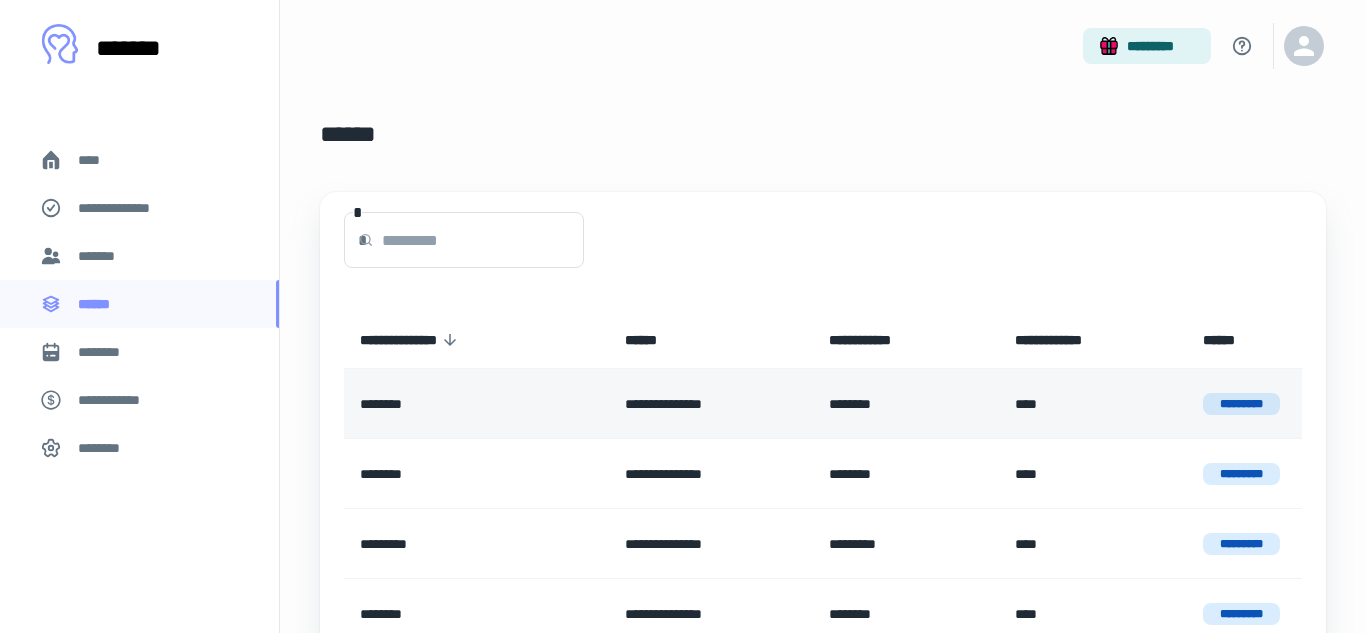 click on "********" at bounding box center [476, 404] 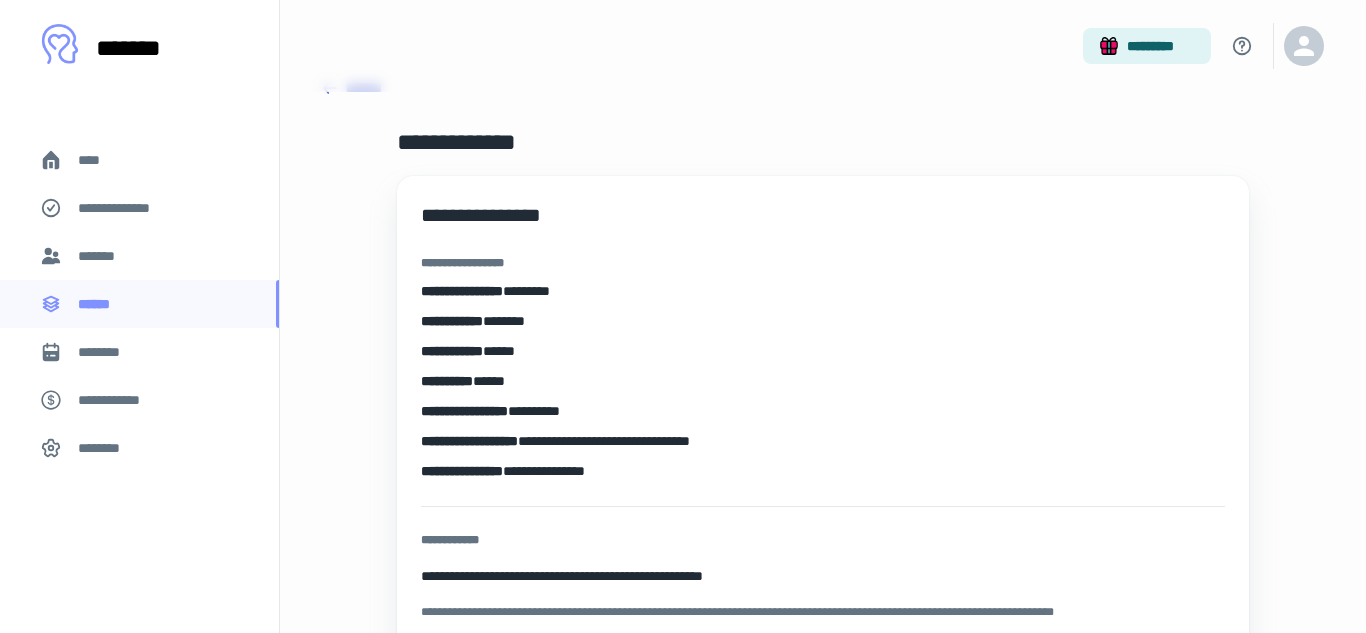 scroll, scrollTop: 0, scrollLeft: 0, axis: both 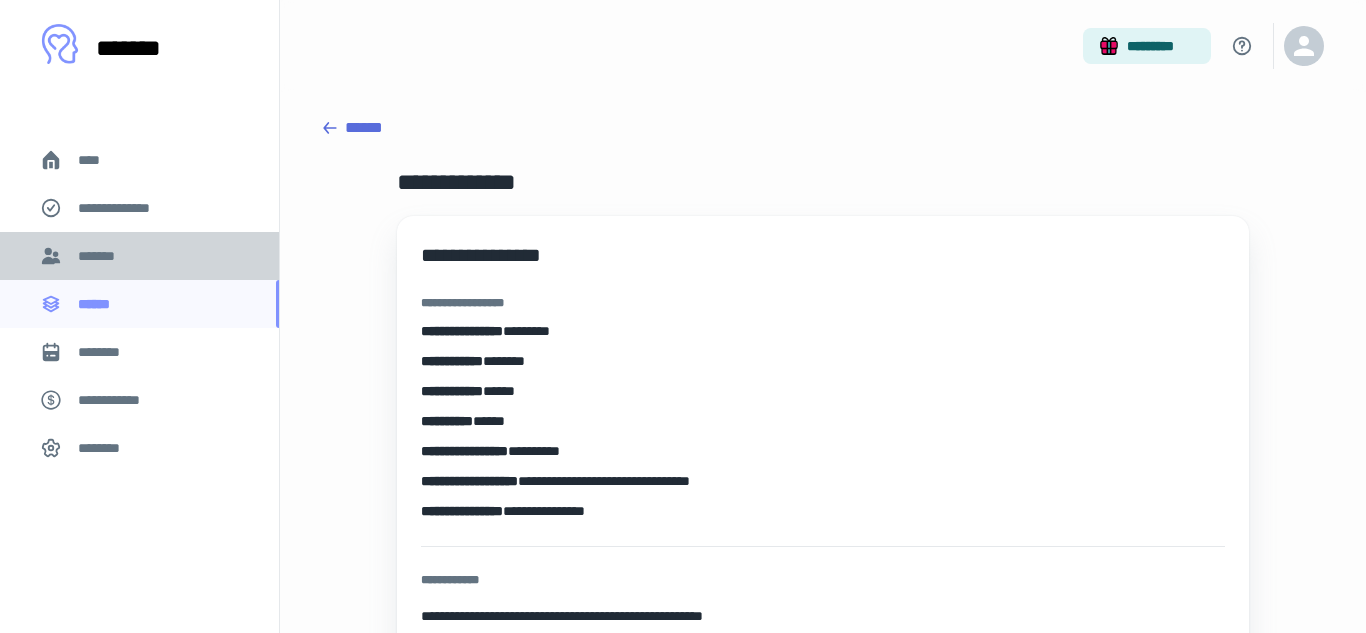 click on "*******" at bounding box center (139, 256) 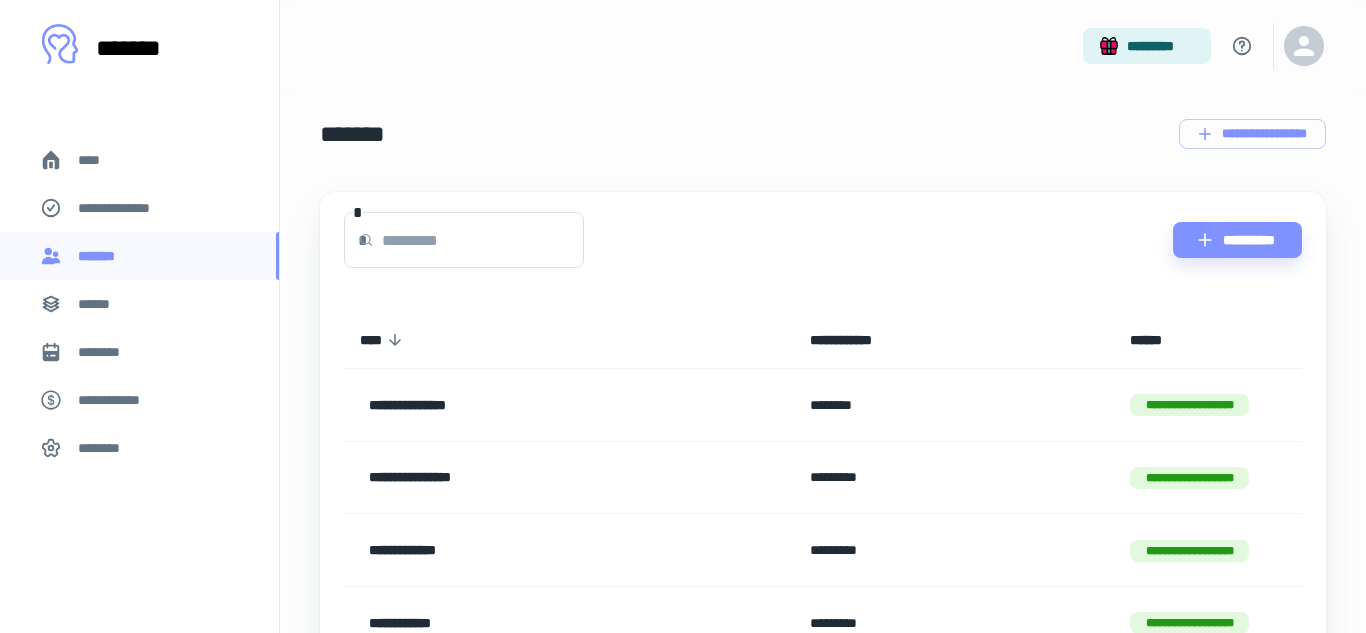 click on "******" at bounding box center [139, 304] 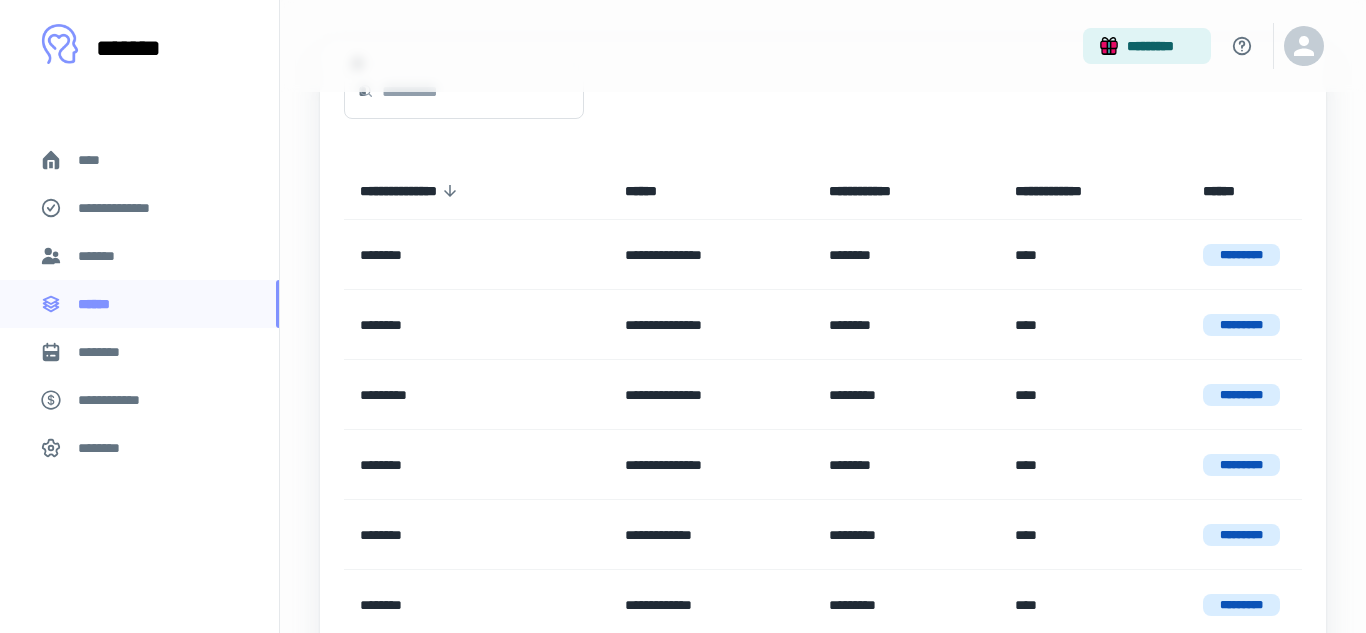 scroll, scrollTop: 137, scrollLeft: 0, axis: vertical 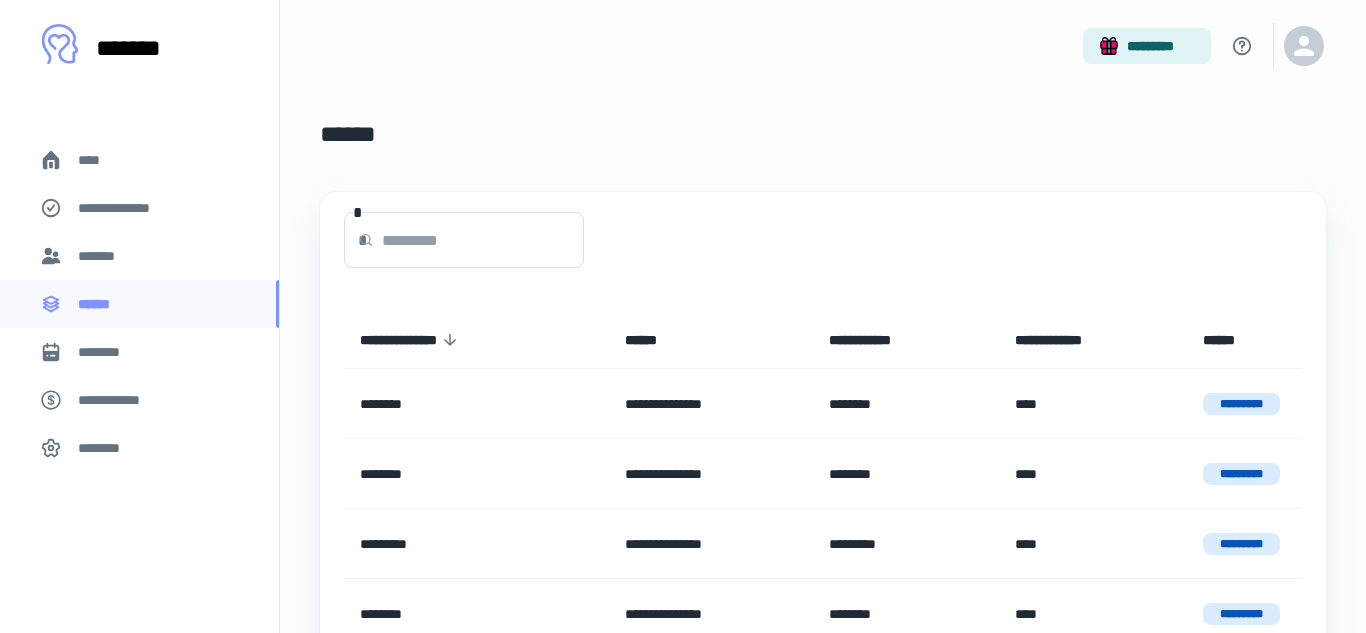 click on "*******" at bounding box center [139, 256] 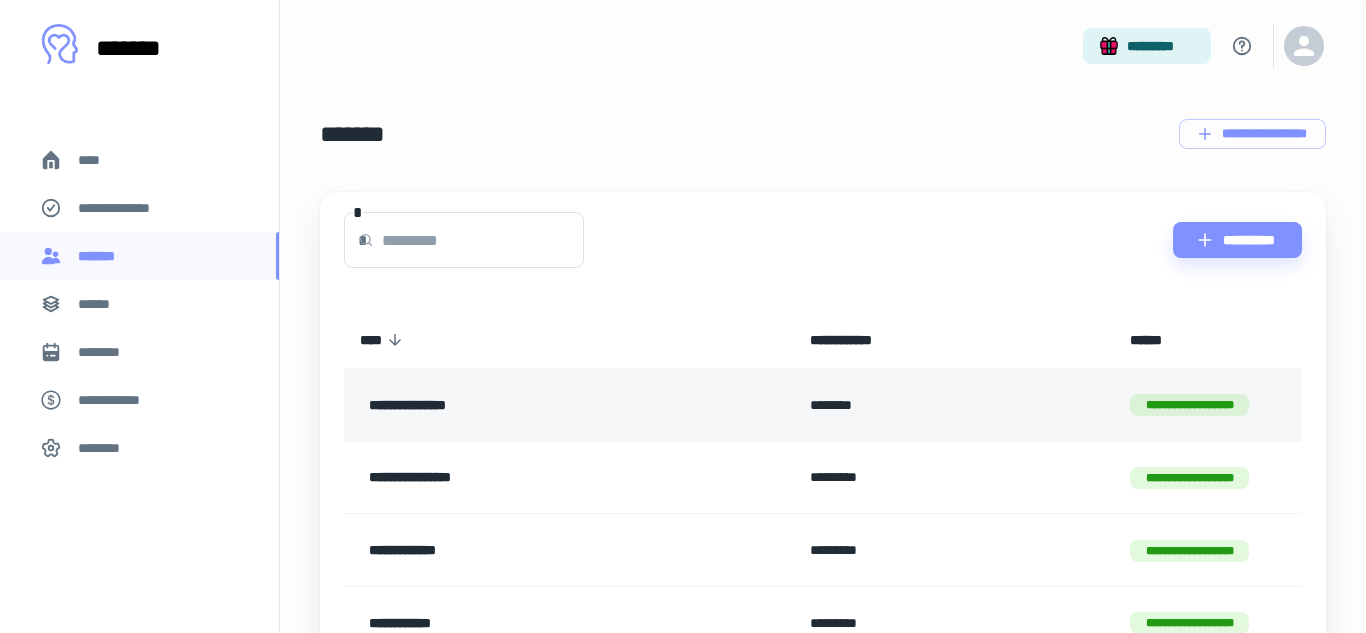 click on "**********" at bounding box center (1190, 405) 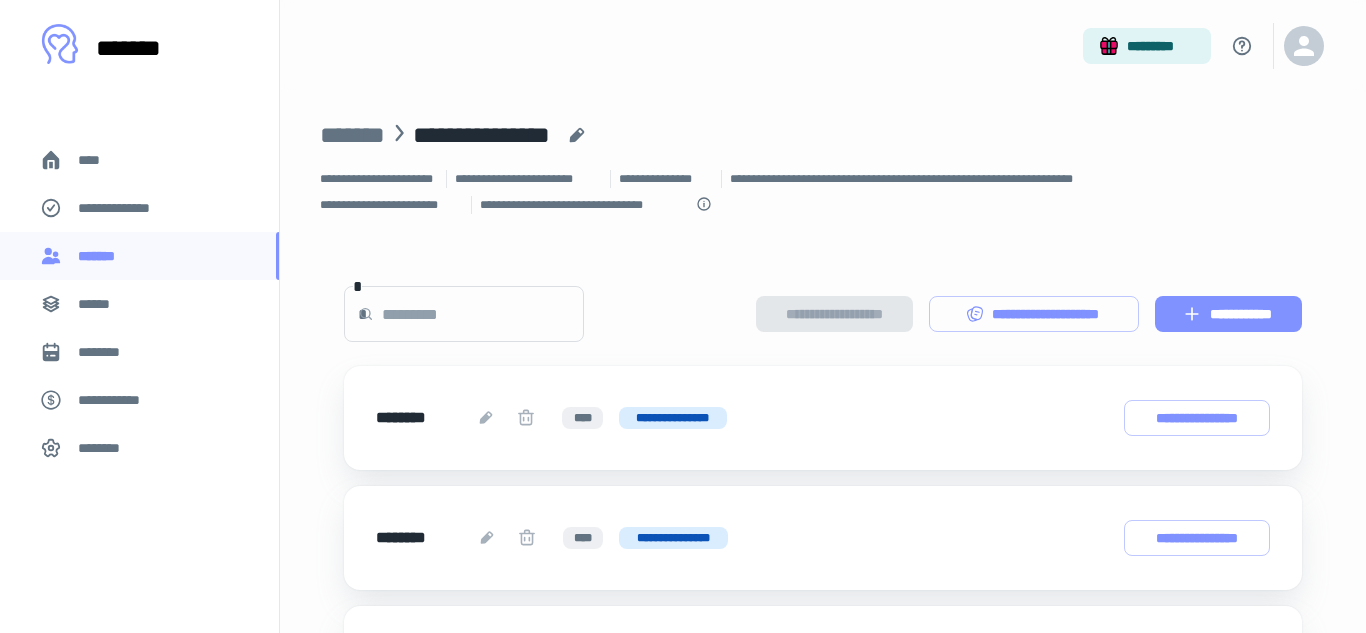 click on "**********" at bounding box center (1228, 314) 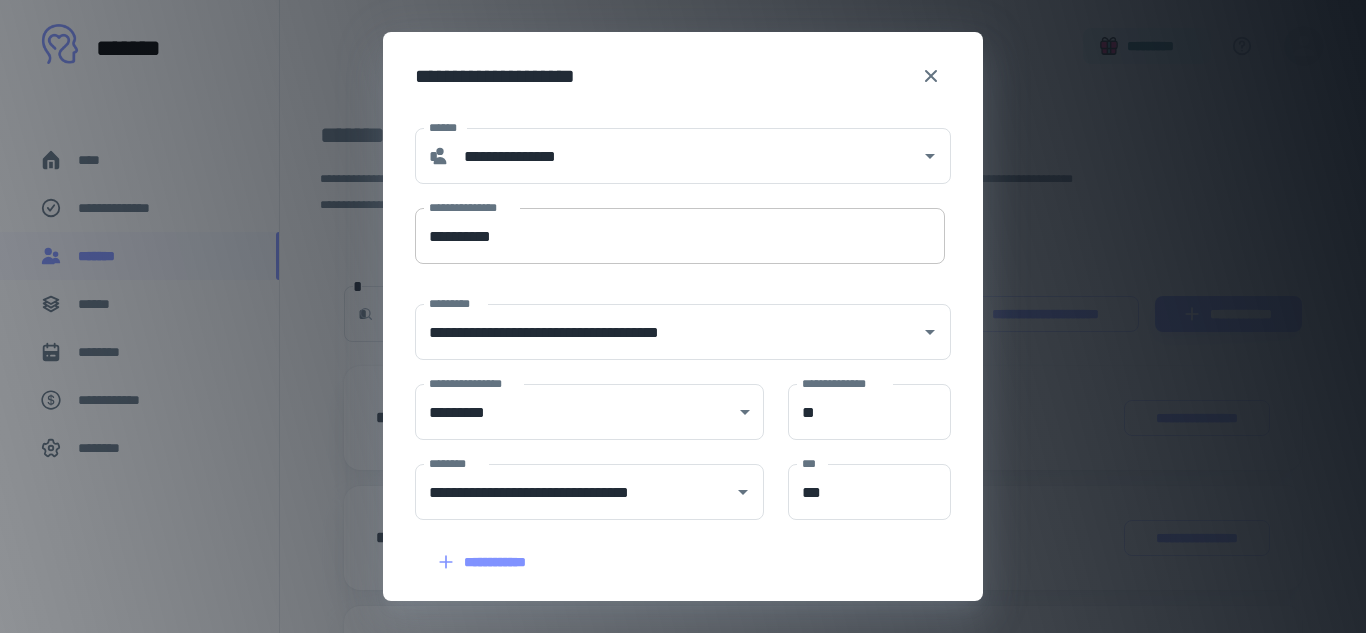 click on "**********" at bounding box center [680, 236] 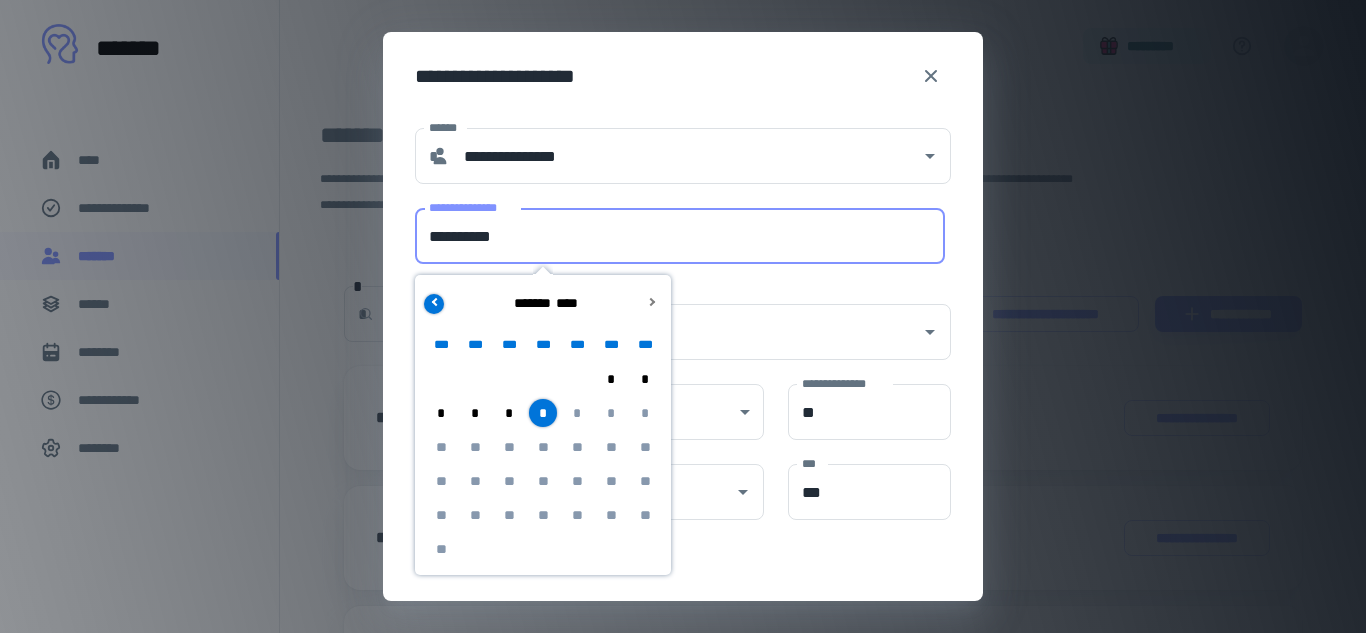 click at bounding box center [435, 301] 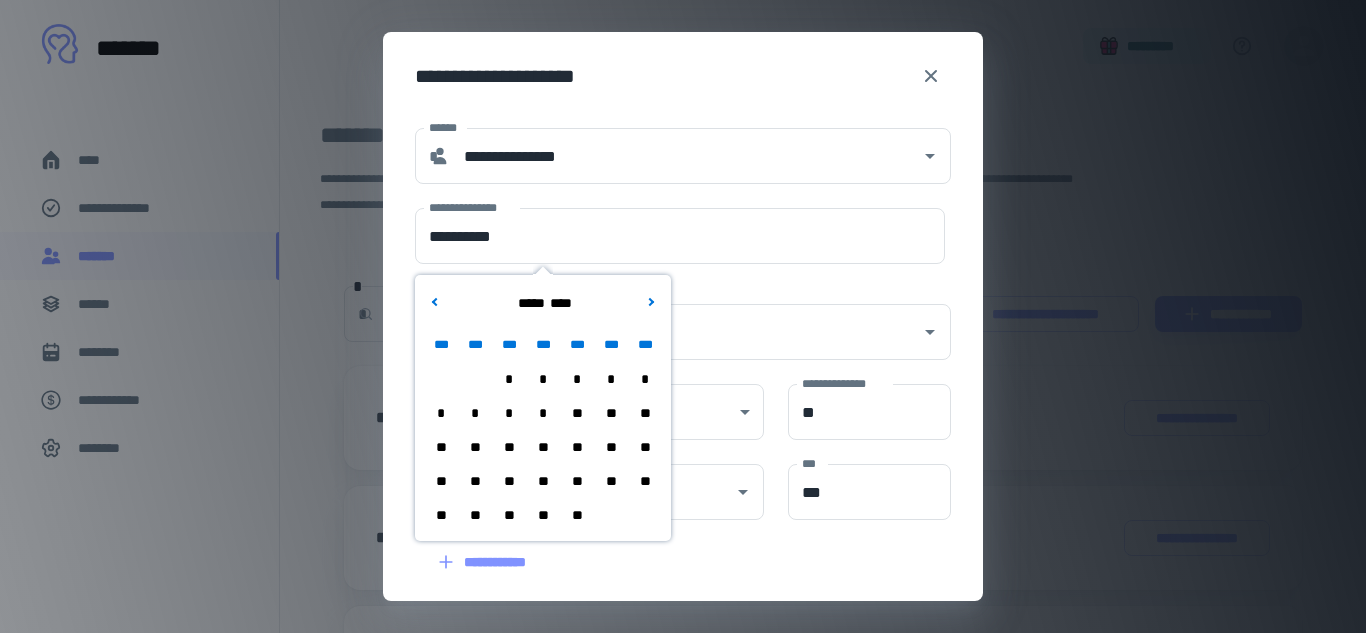 click on "**" at bounding box center [577, 515] 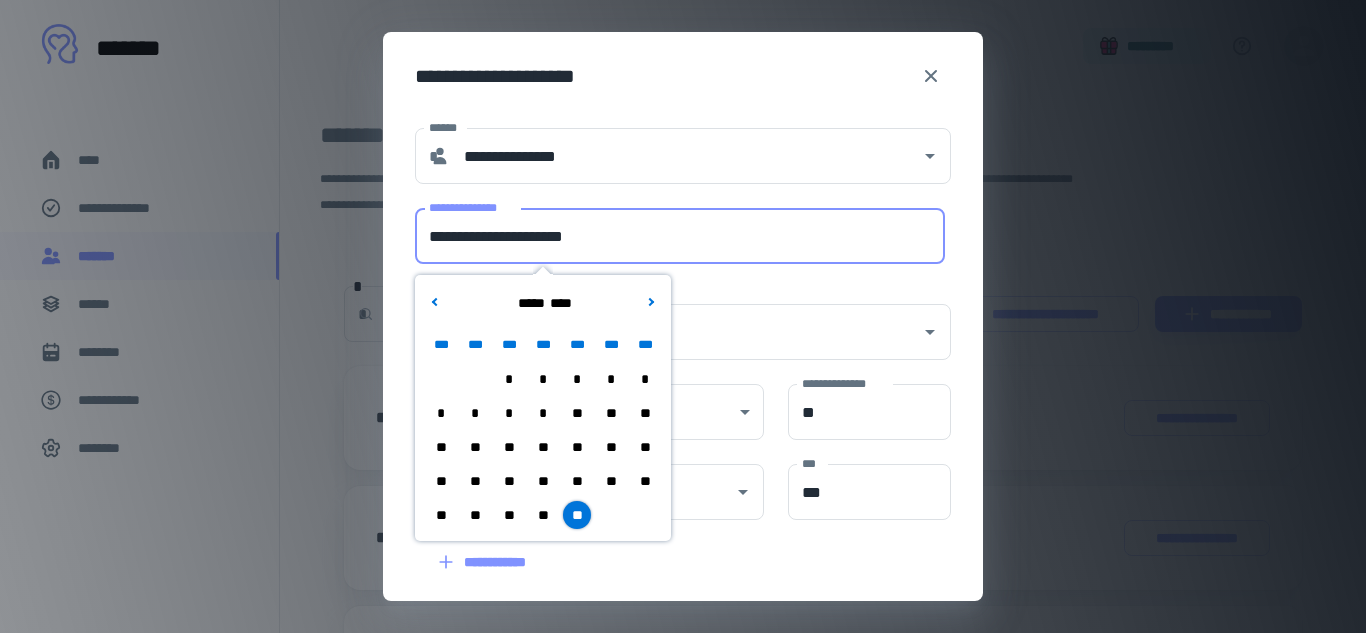 drag, startPoint x: 524, startPoint y: 242, endPoint x: 335, endPoint y: 223, distance: 189.95262 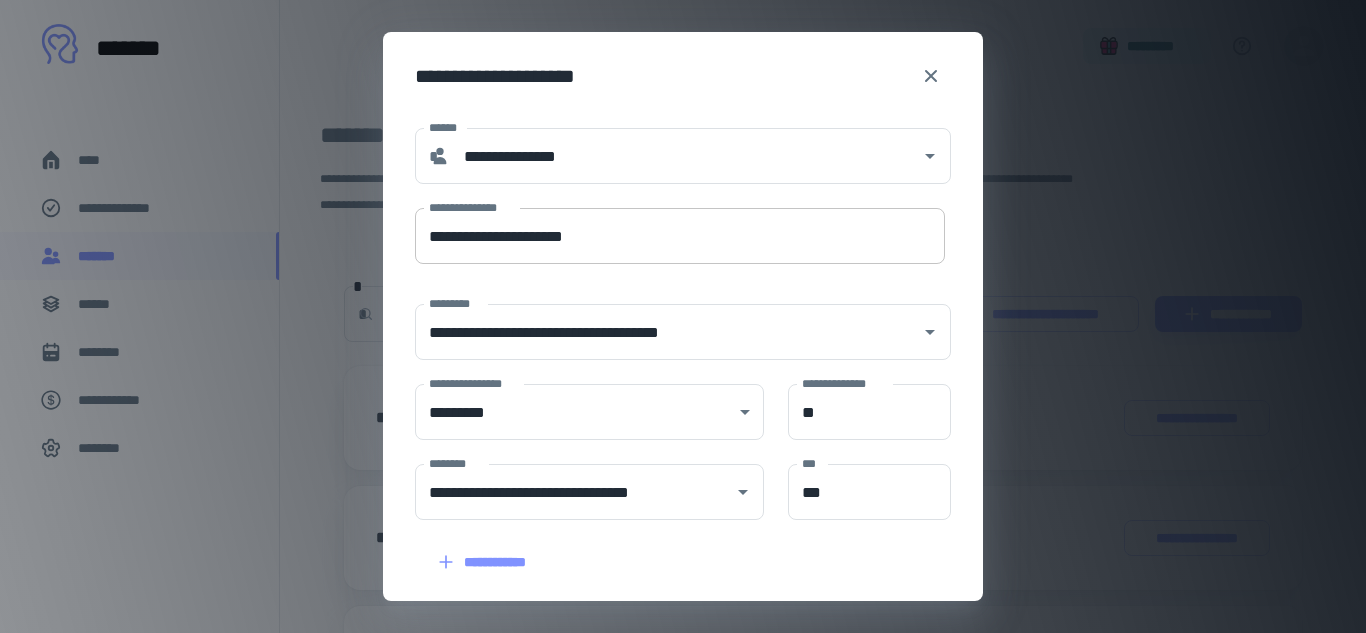 click on "**********" at bounding box center [680, 236] 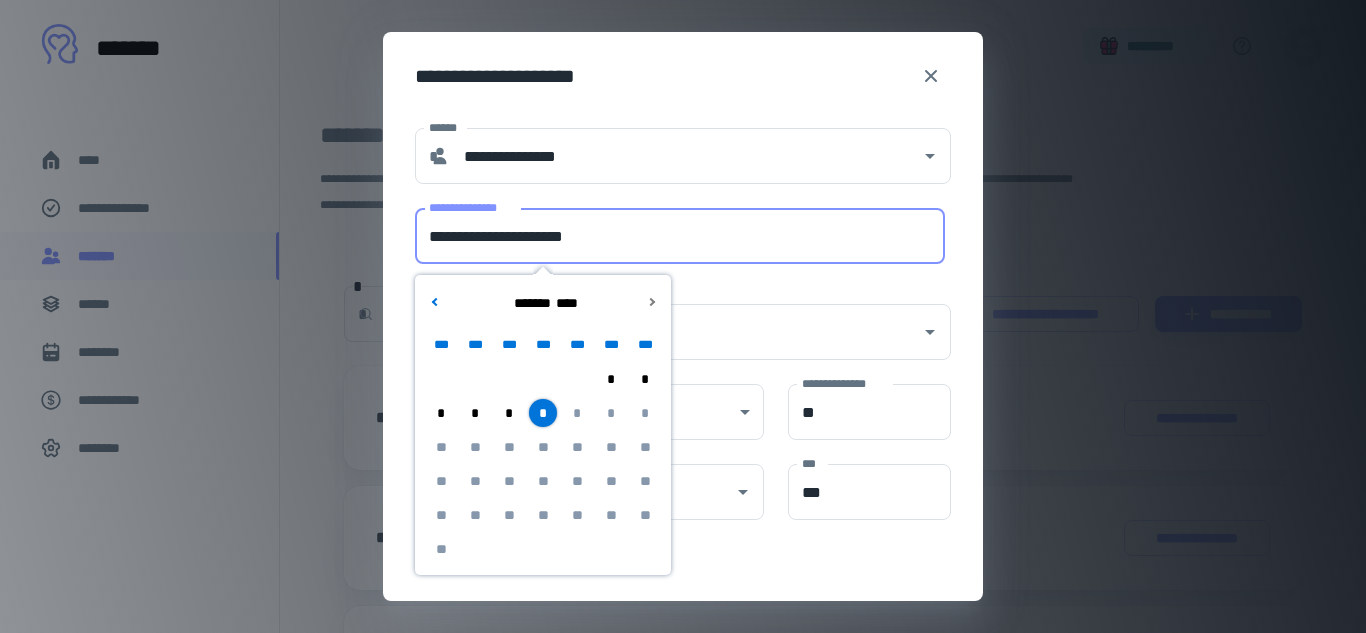 click on "**********" at bounding box center [680, 236] 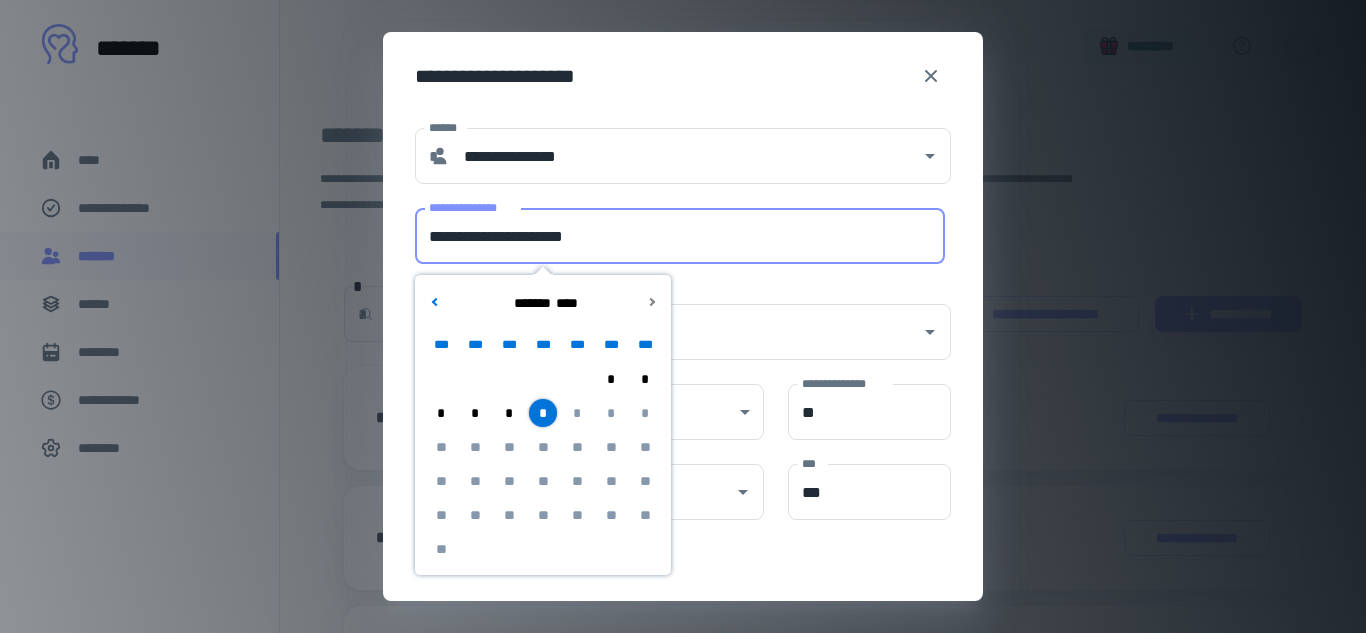 drag, startPoint x: 525, startPoint y: 240, endPoint x: 441, endPoint y: 236, distance: 84.095184 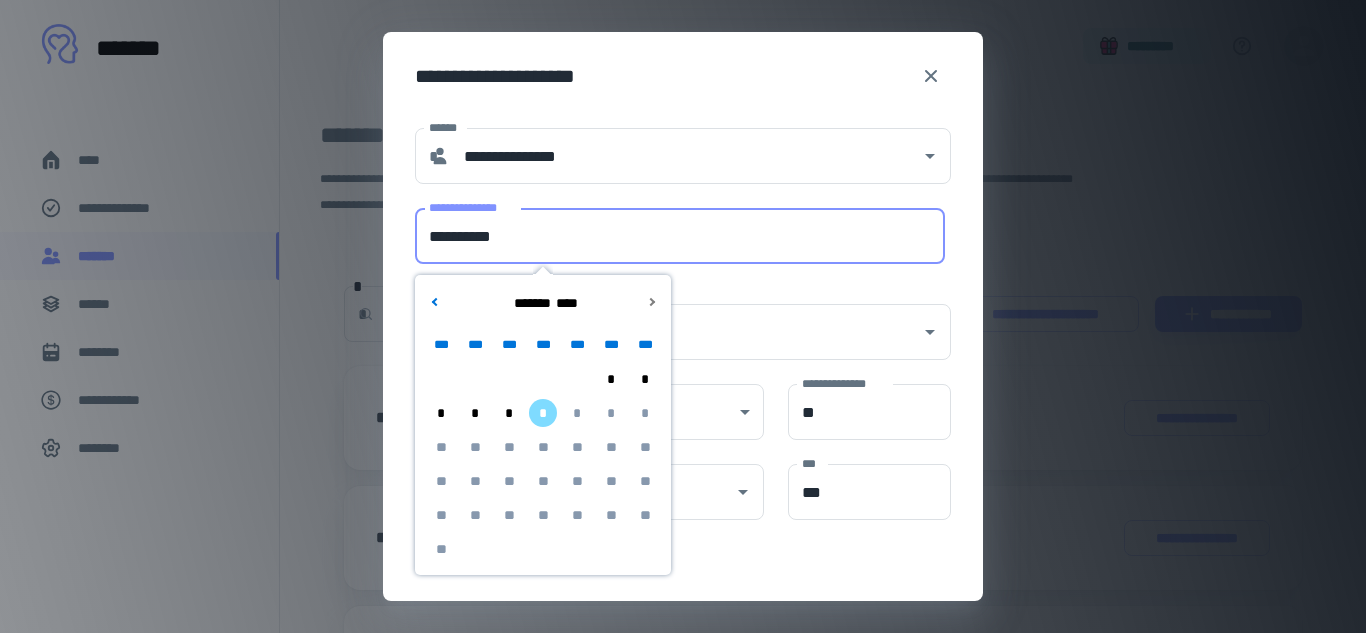 type on "**********" 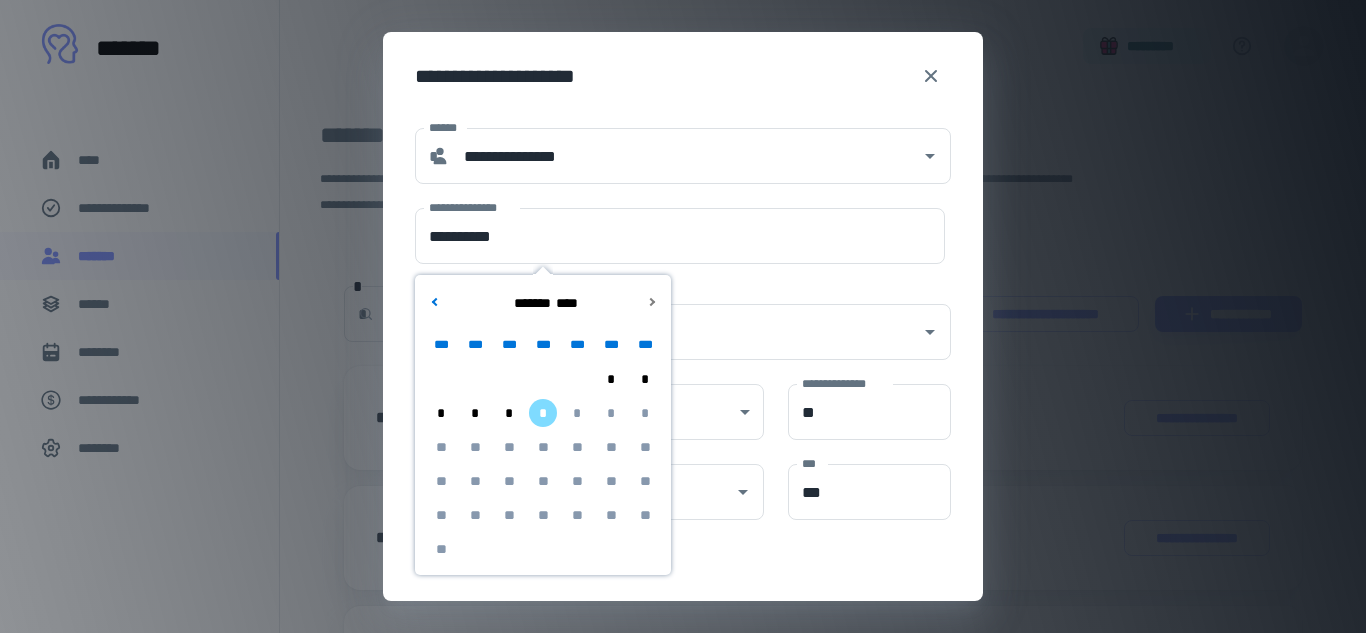 click on "**********" at bounding box center (671, 320) 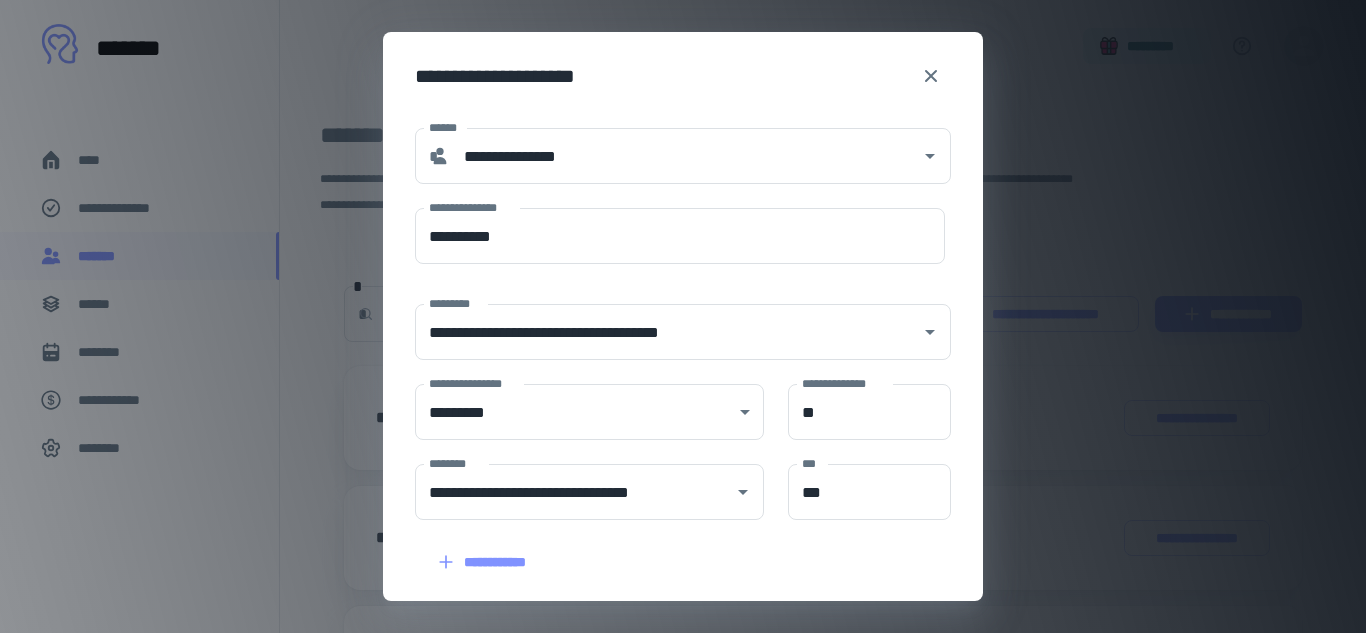 click on "**********" at bounding box center [671, 550] 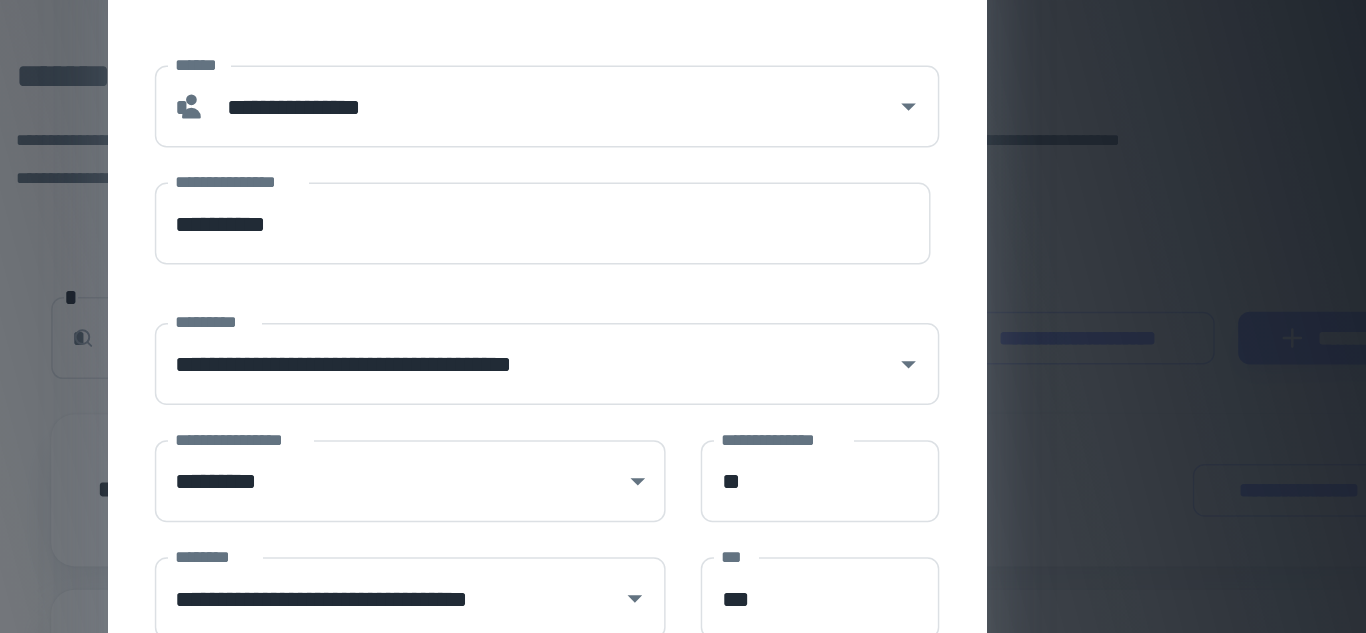 click on "**********" at bounding box center (683, 524) 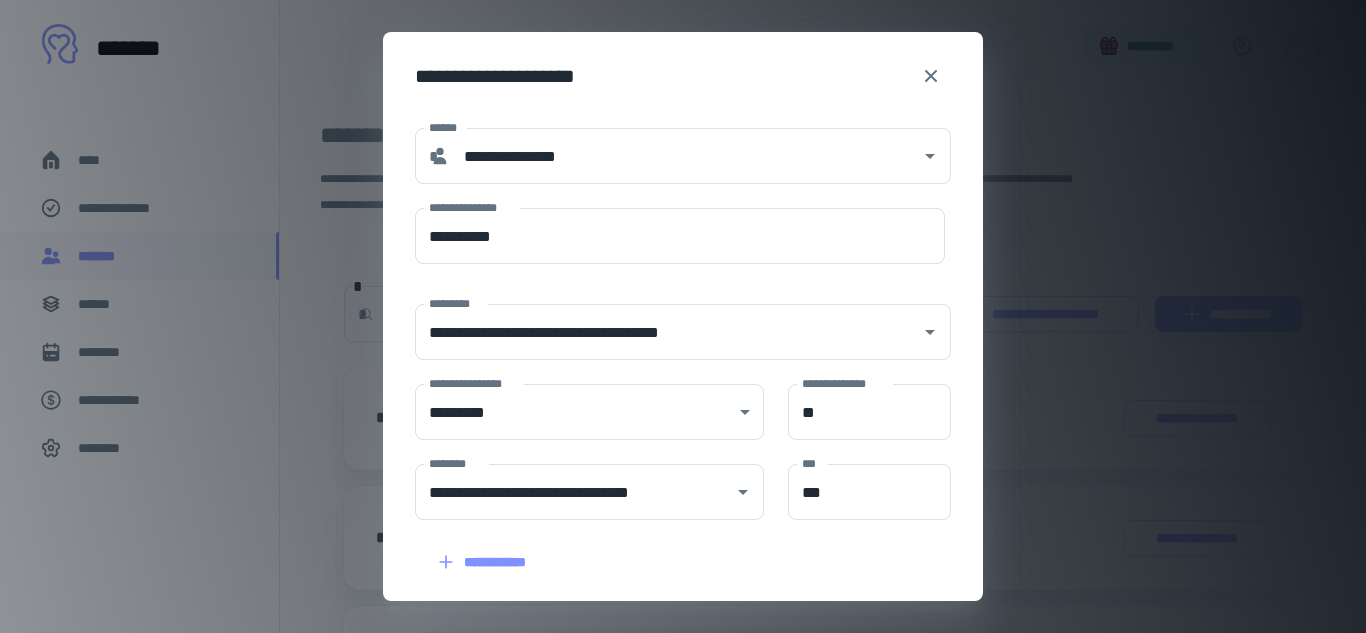 click on "**********" at bounding box center [683, 524] 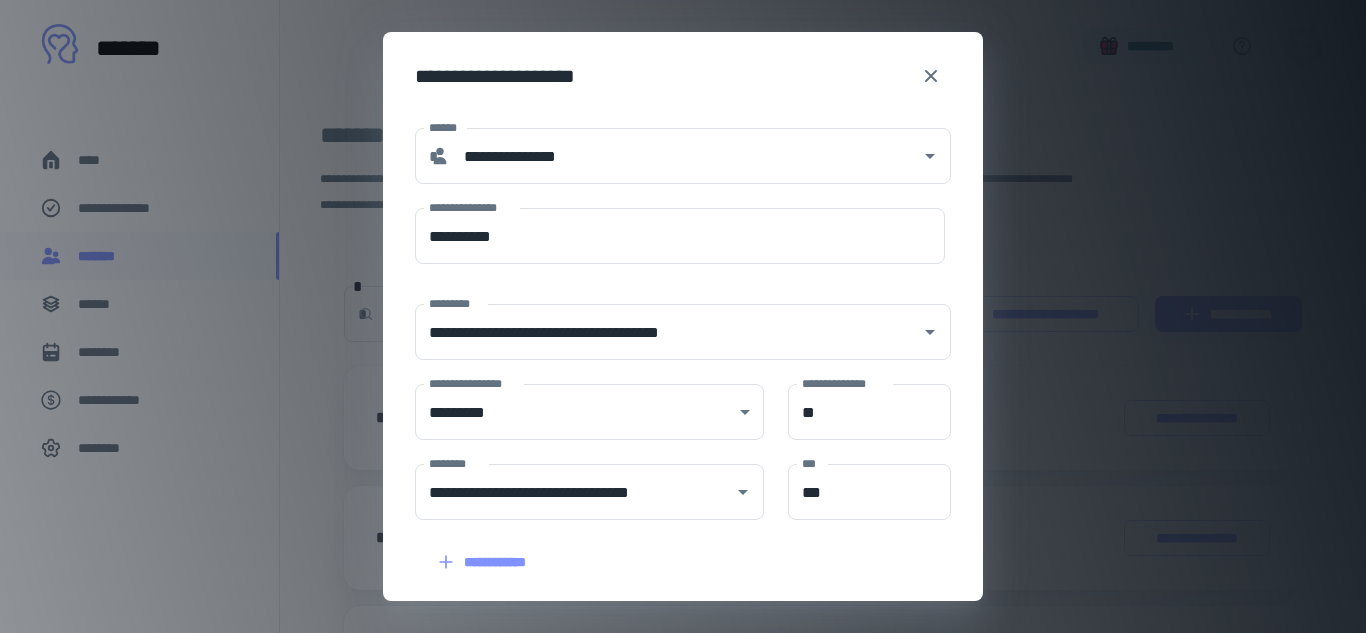 click on "**********" at bounding box center (683, 524) 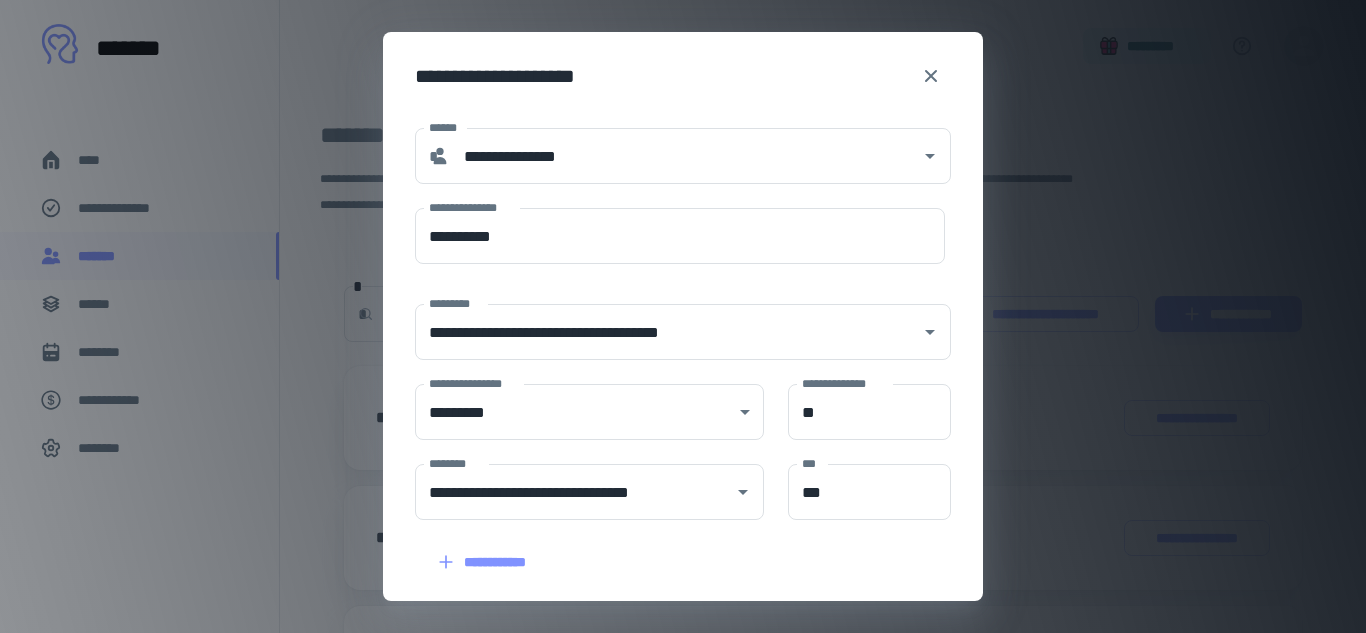 click on "**********" at bounding box center [683, 316] 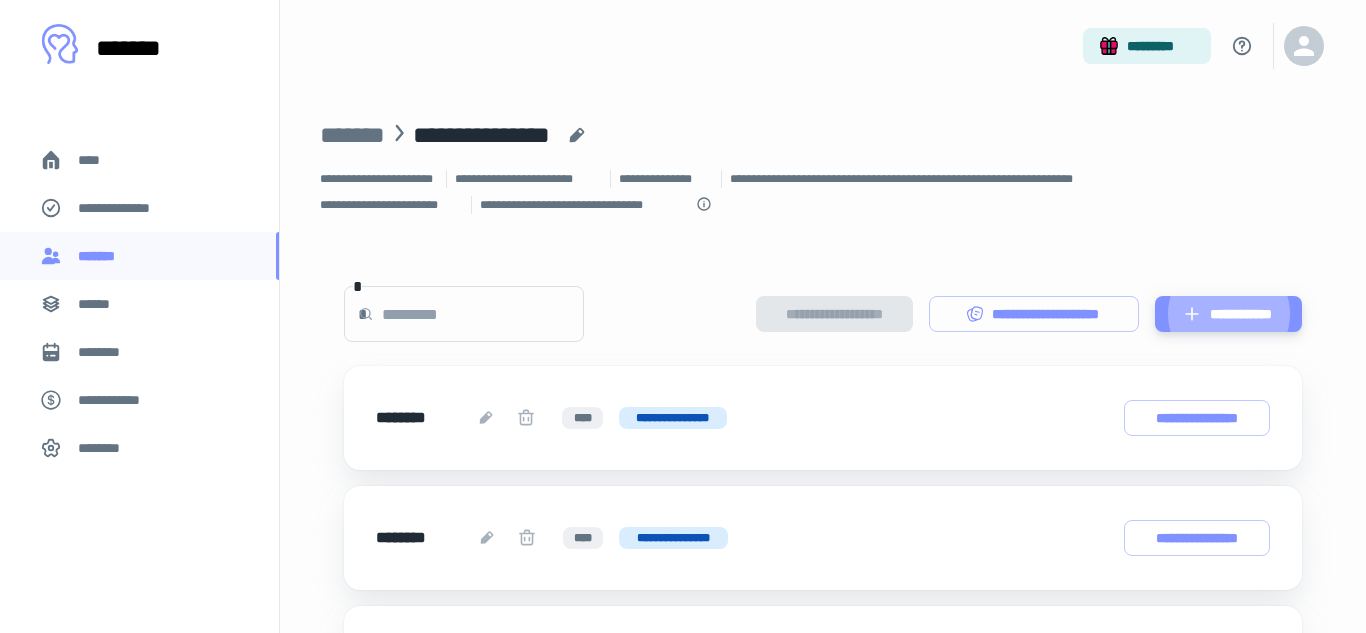 click on "**********" at bounding box center [1228, 314] 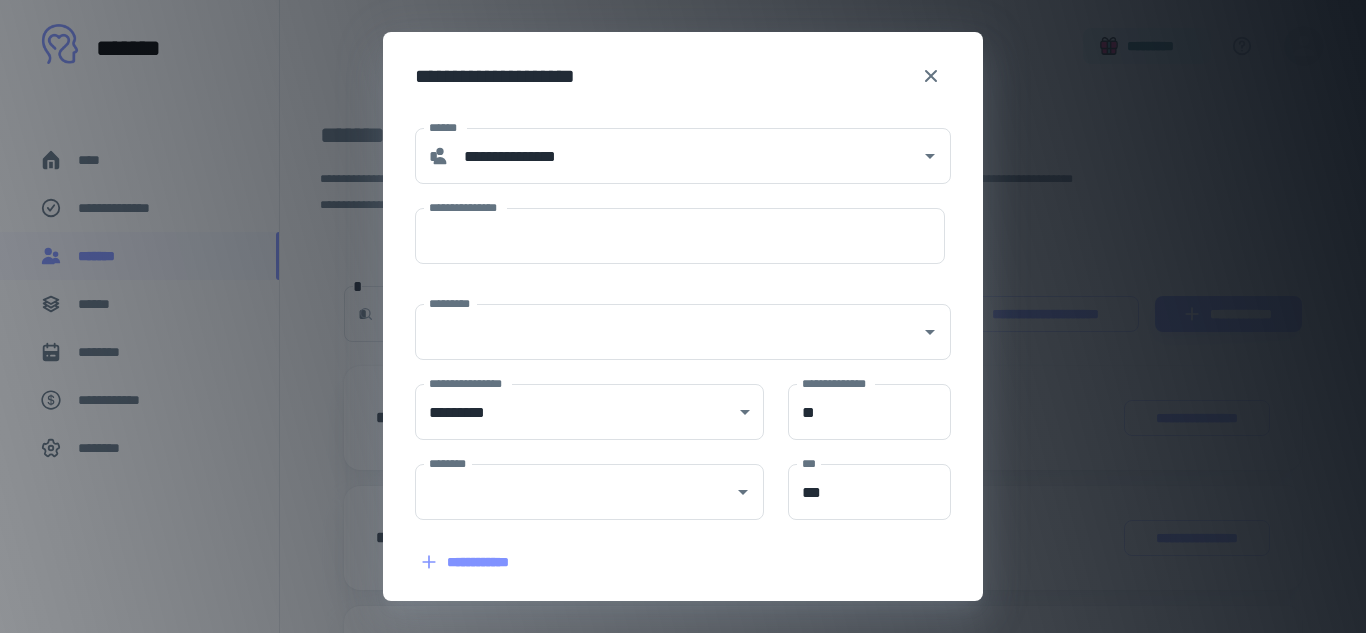 type on "**********" 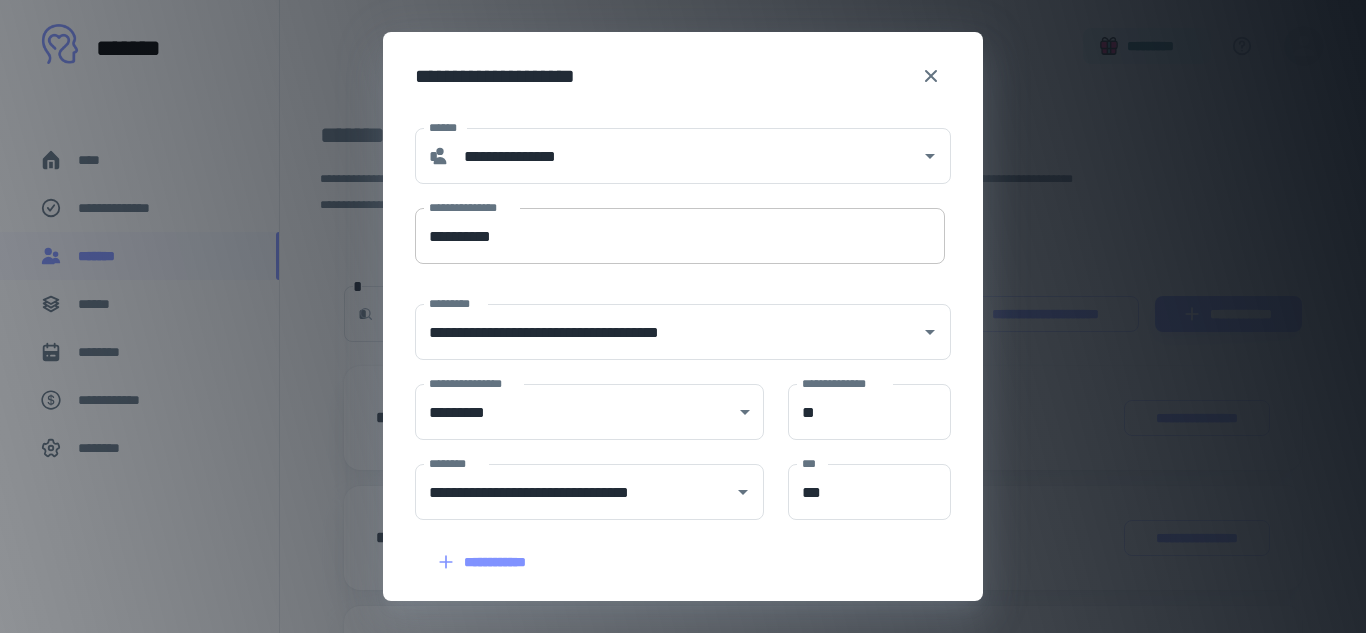 click on "**********" at bounding box center (680, 236) 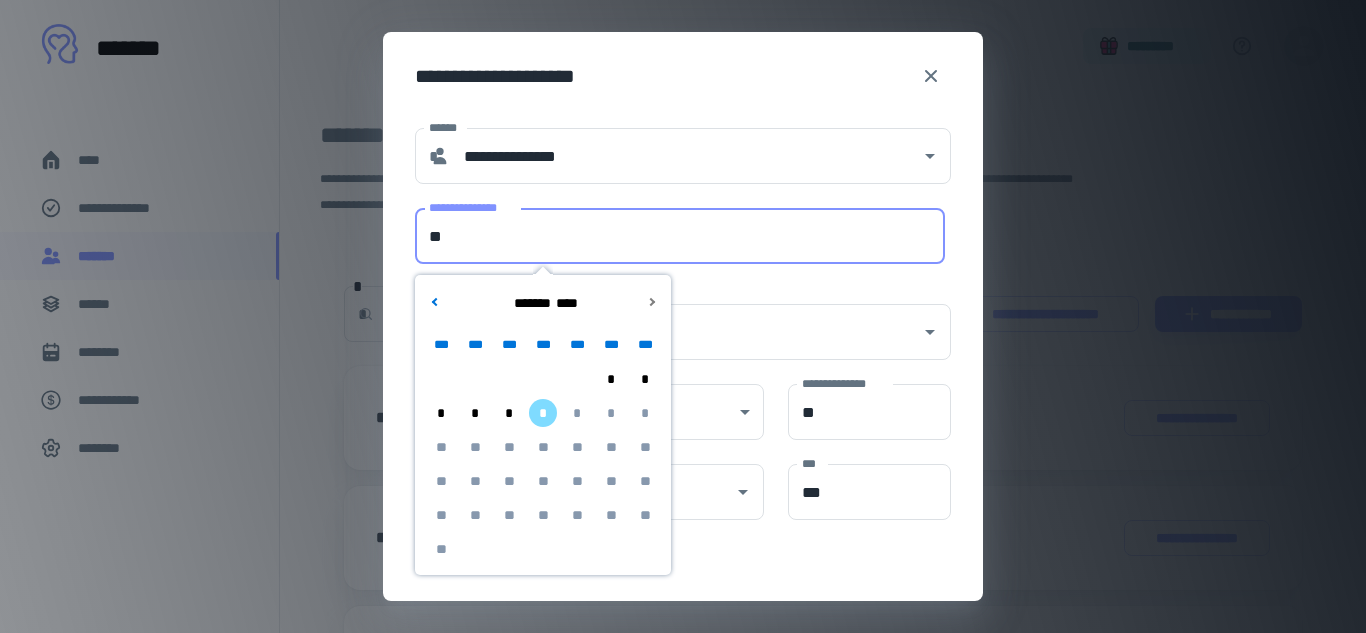 type on "*" 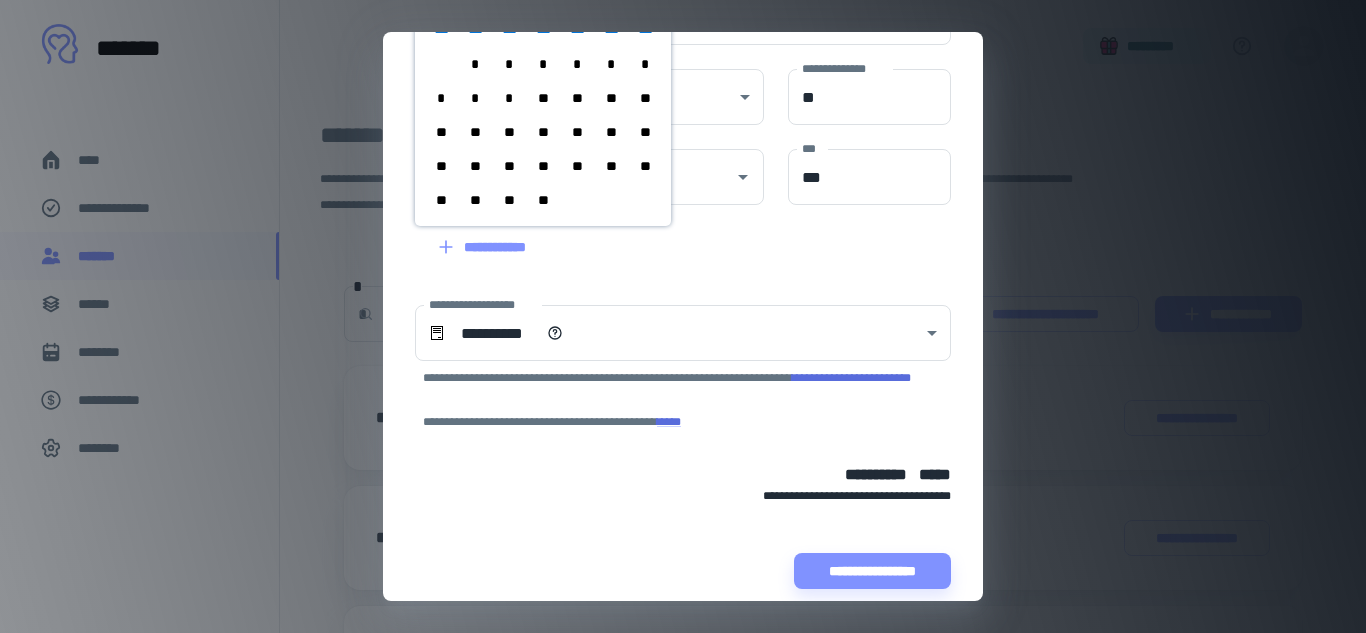 scroll, scrollTop: 335, scrollLeft: 0, axis: vertical 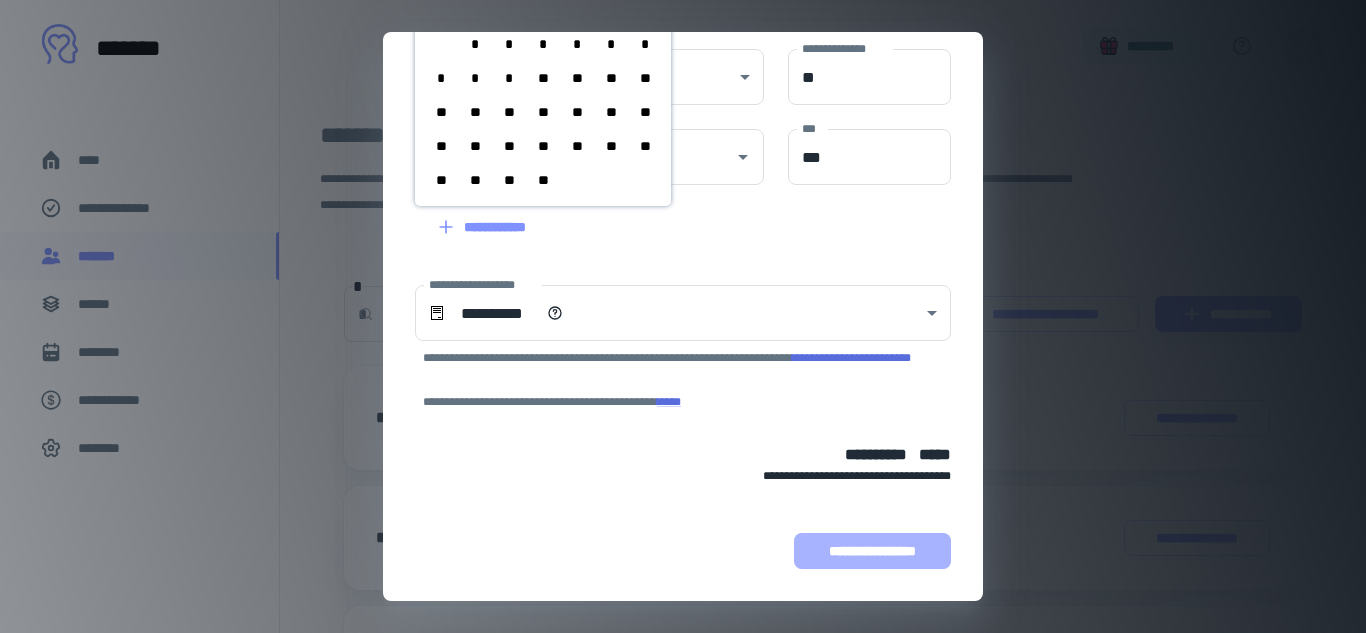 click on "**********" at bounding box center [872, 551] 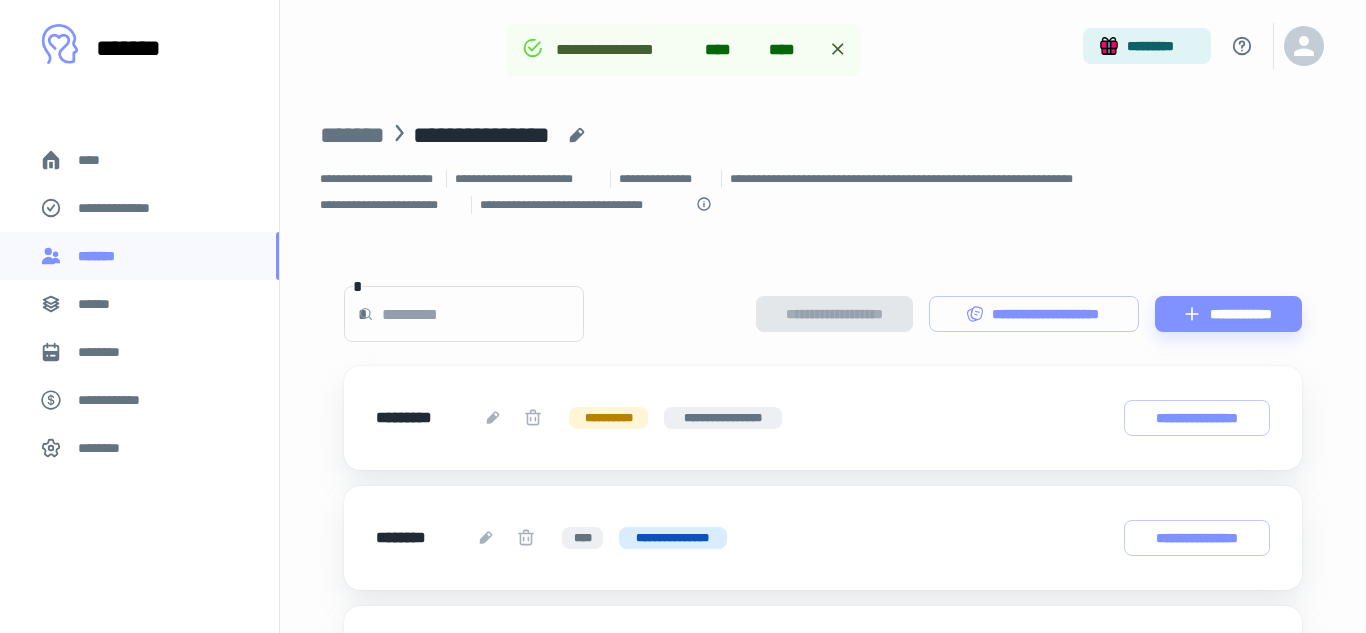 scroll, scrollTop: 461, scrollLeft: 0, axis: vertical 